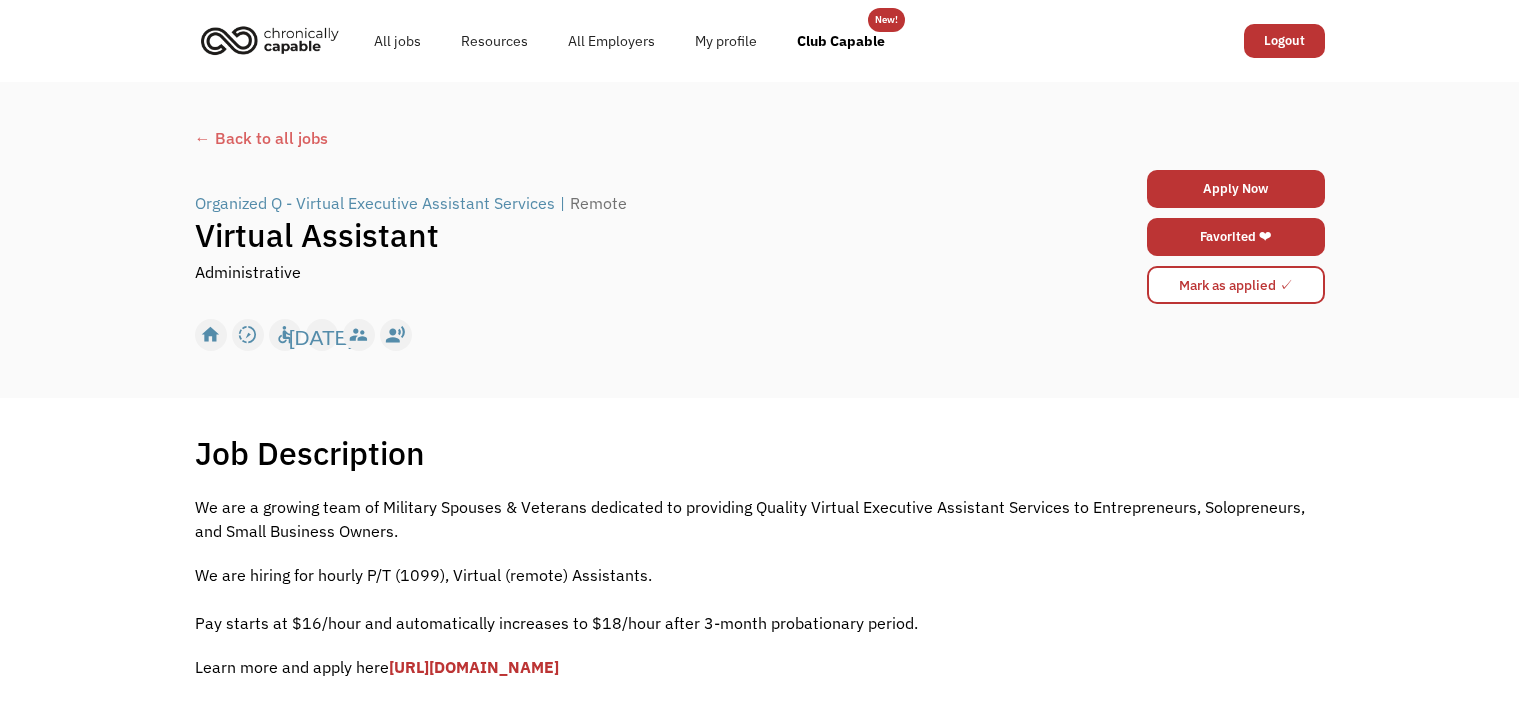scroll, scrollTop: 0, scrollLeft: 0, axis: both 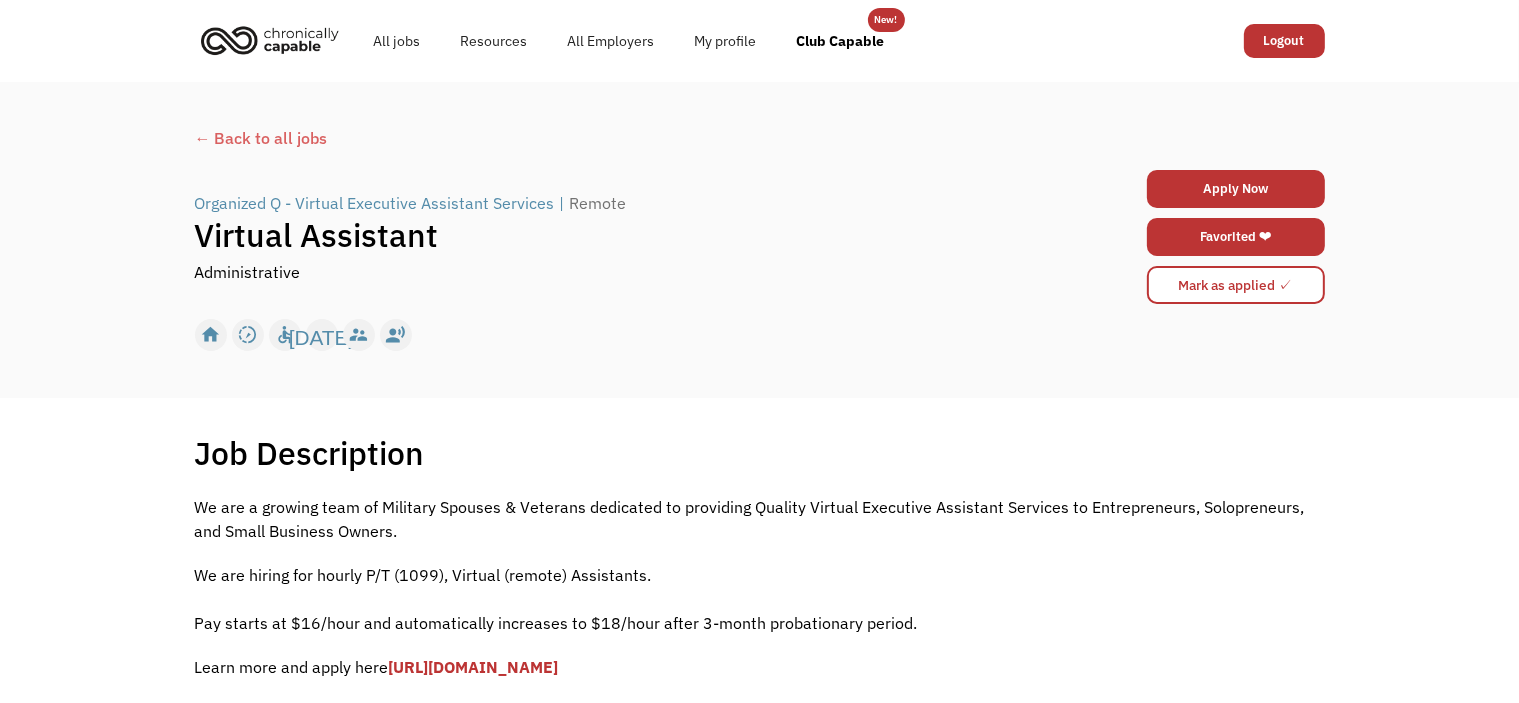 click on "← Back to all jobs" at bounding box center [760, 138] 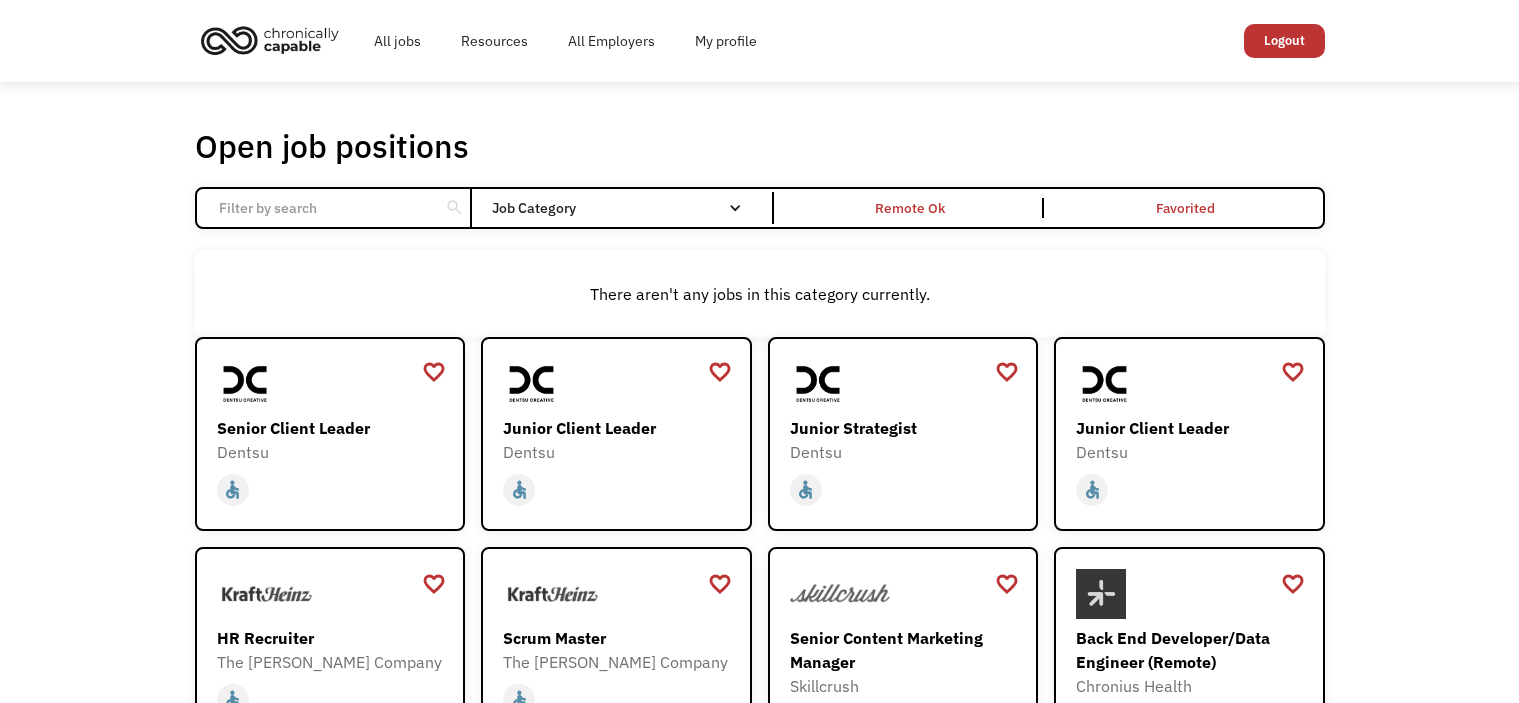 scroll, scrollTop: 0, scrollLeft: 0, axis: both 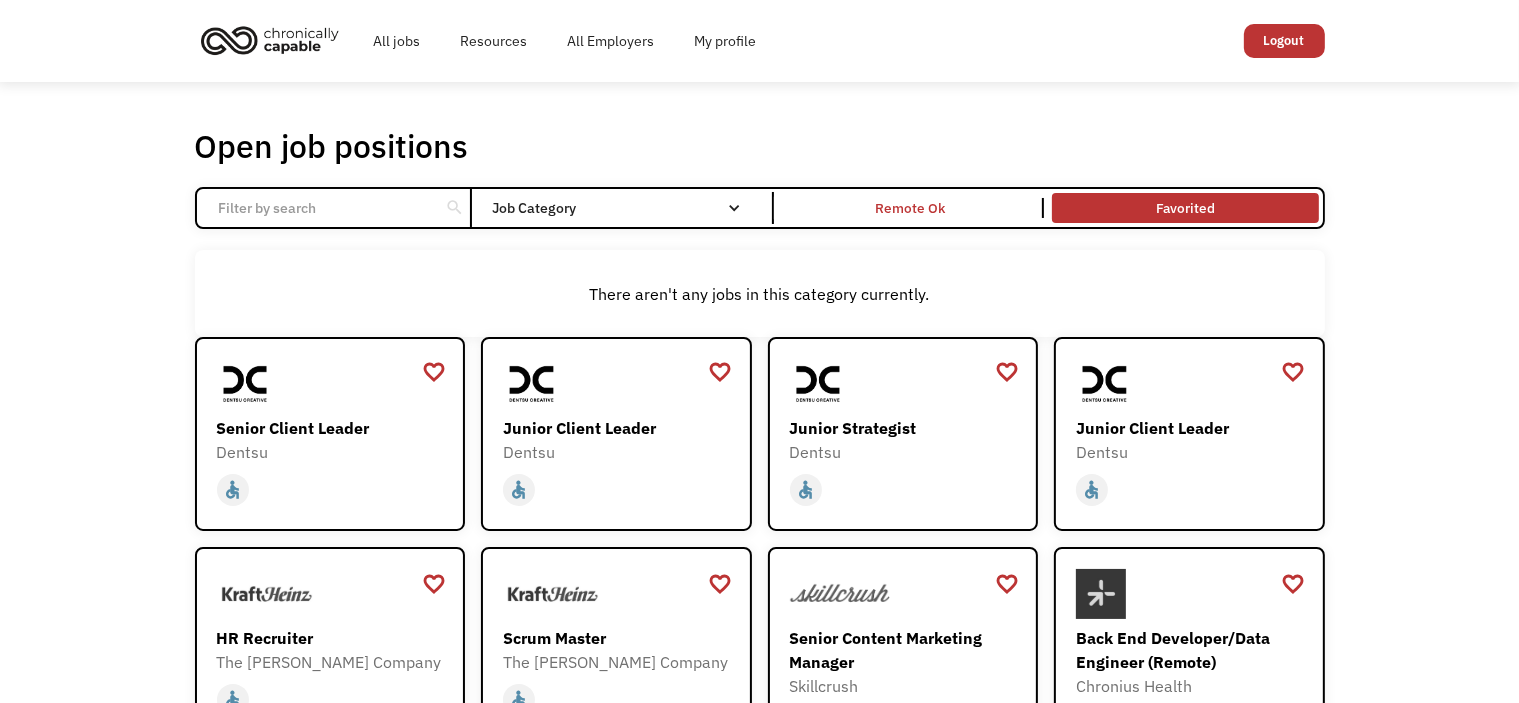 click on "Favorited" at bounding box center (1185, 208) 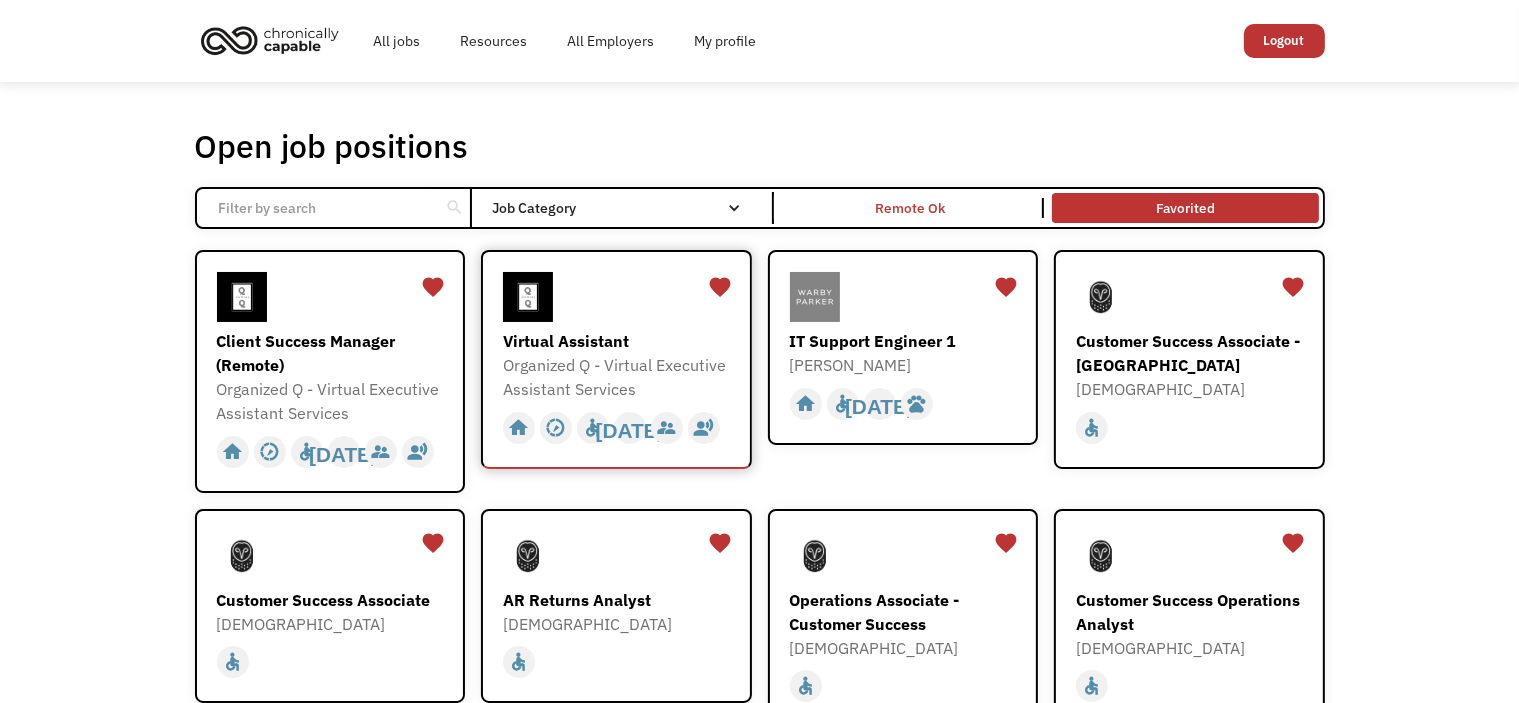 click at bounding box center (619, 297) 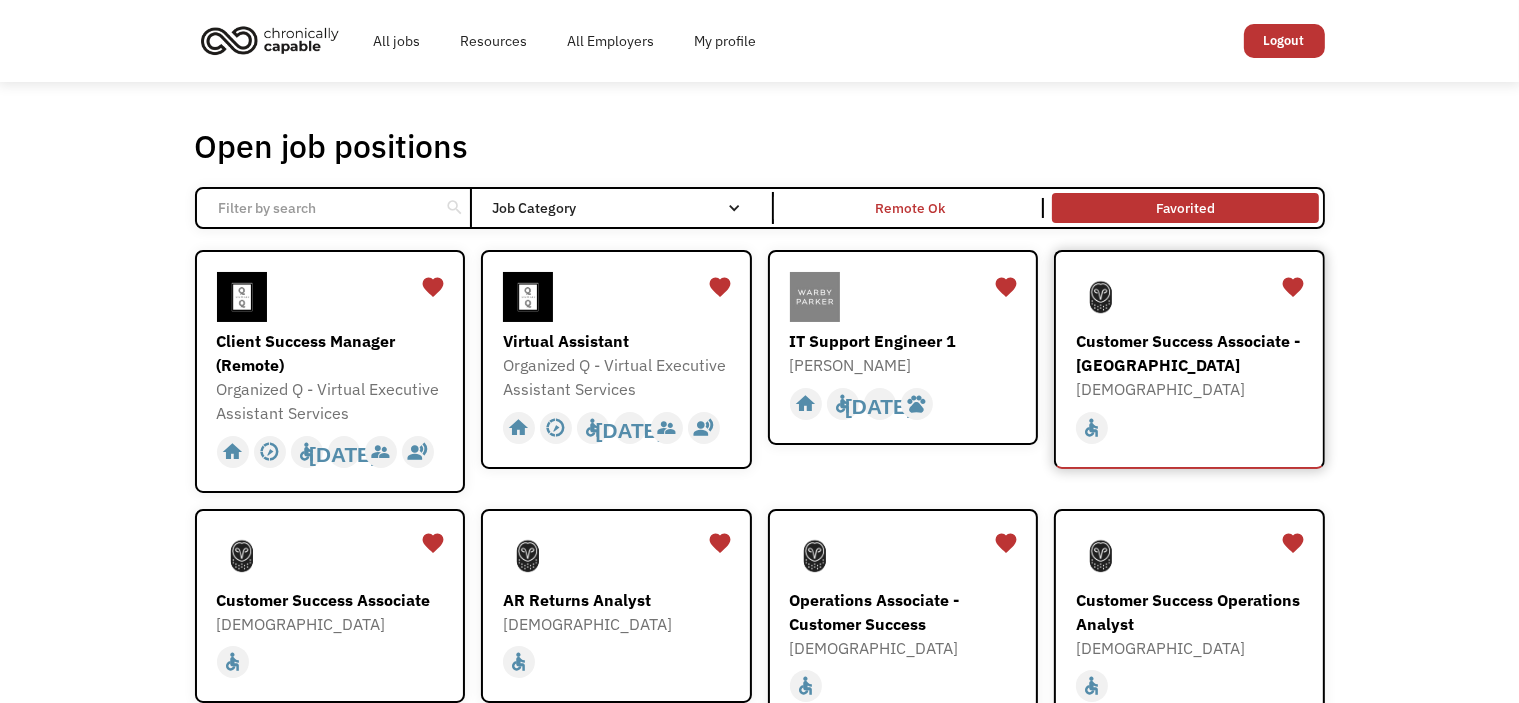 click on "[DEMOGRAPHIC_DATA]" at bounding box center [1192, 389] 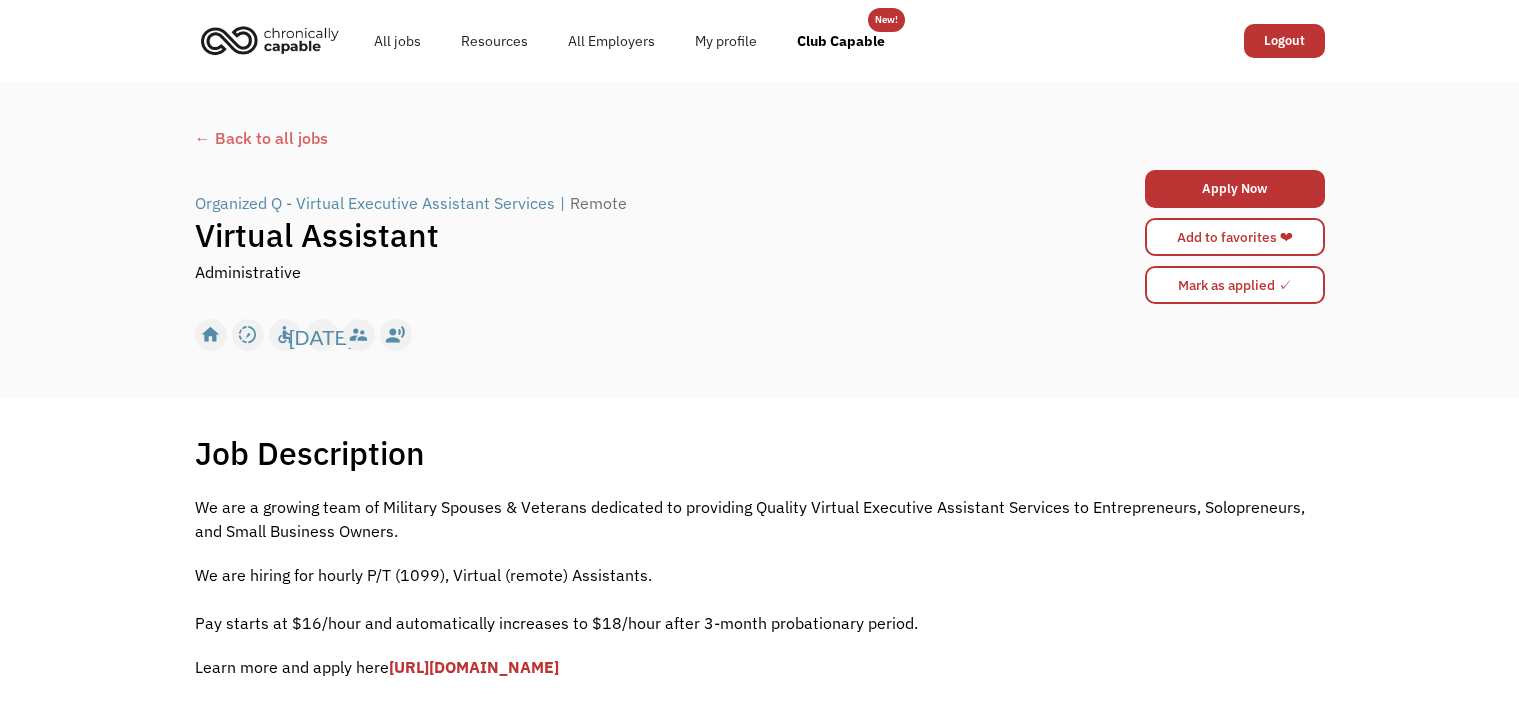 scroll, scrollTop: 0, scrollLeft: 0, axis: both 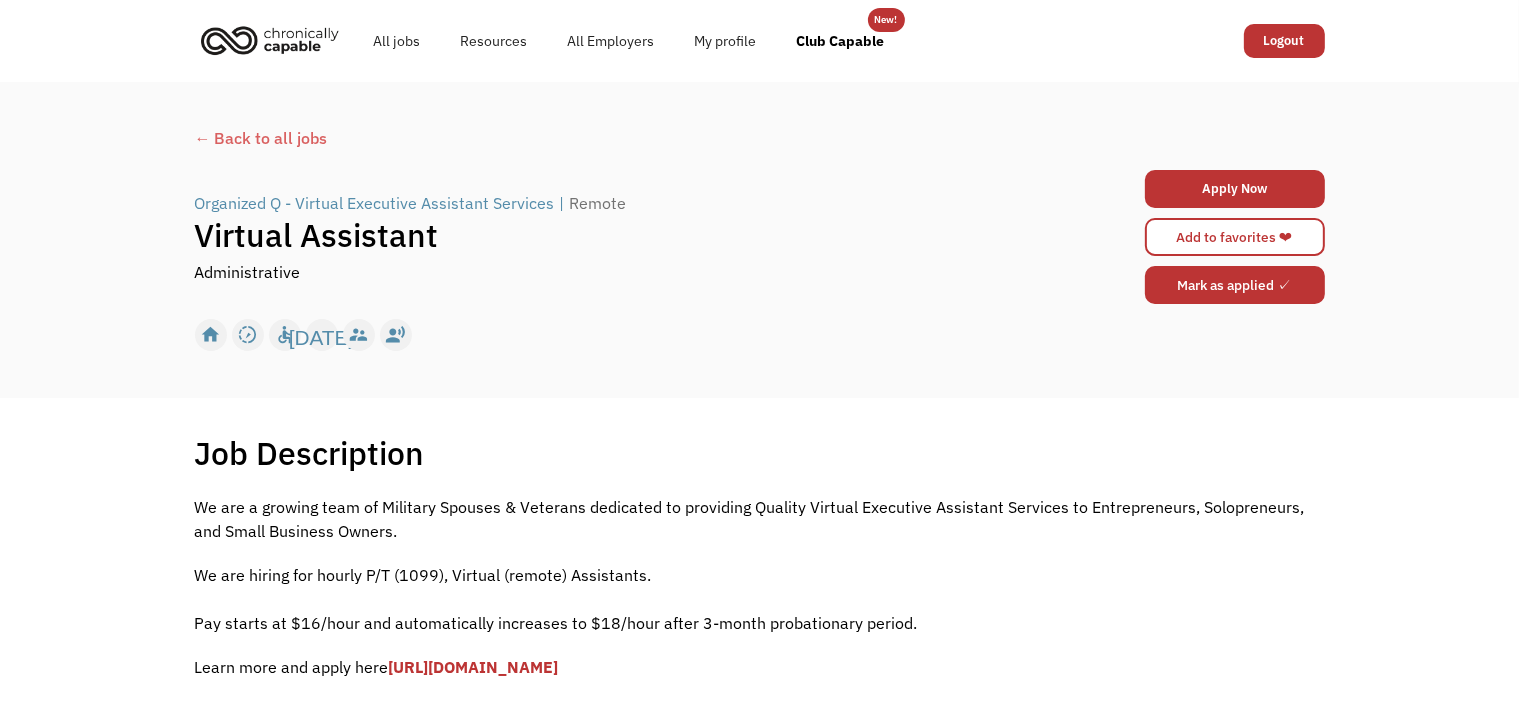 click on "Mark as applied ✓" at bounding box center [1235, 285] 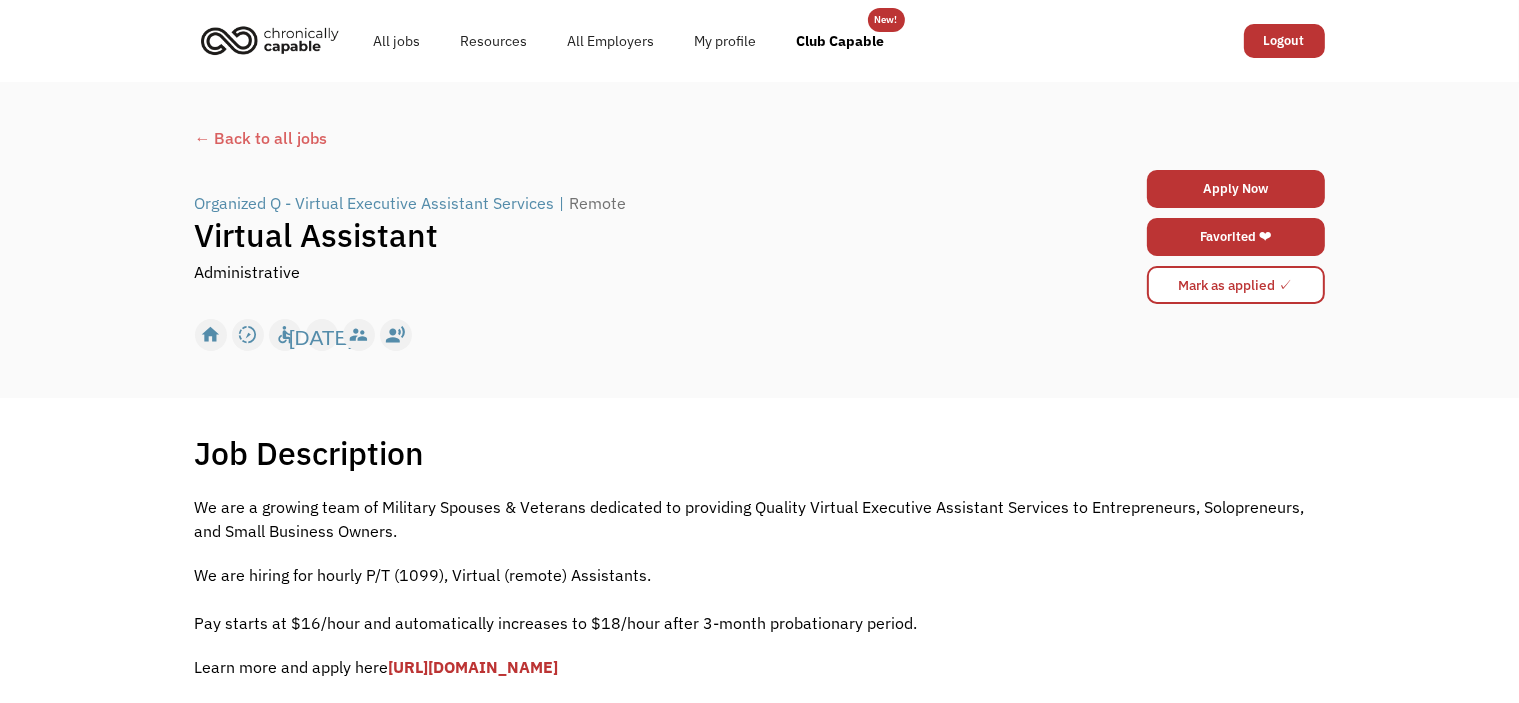 scroll, scrollTop: 0, scrollLeft: 0, axis: both 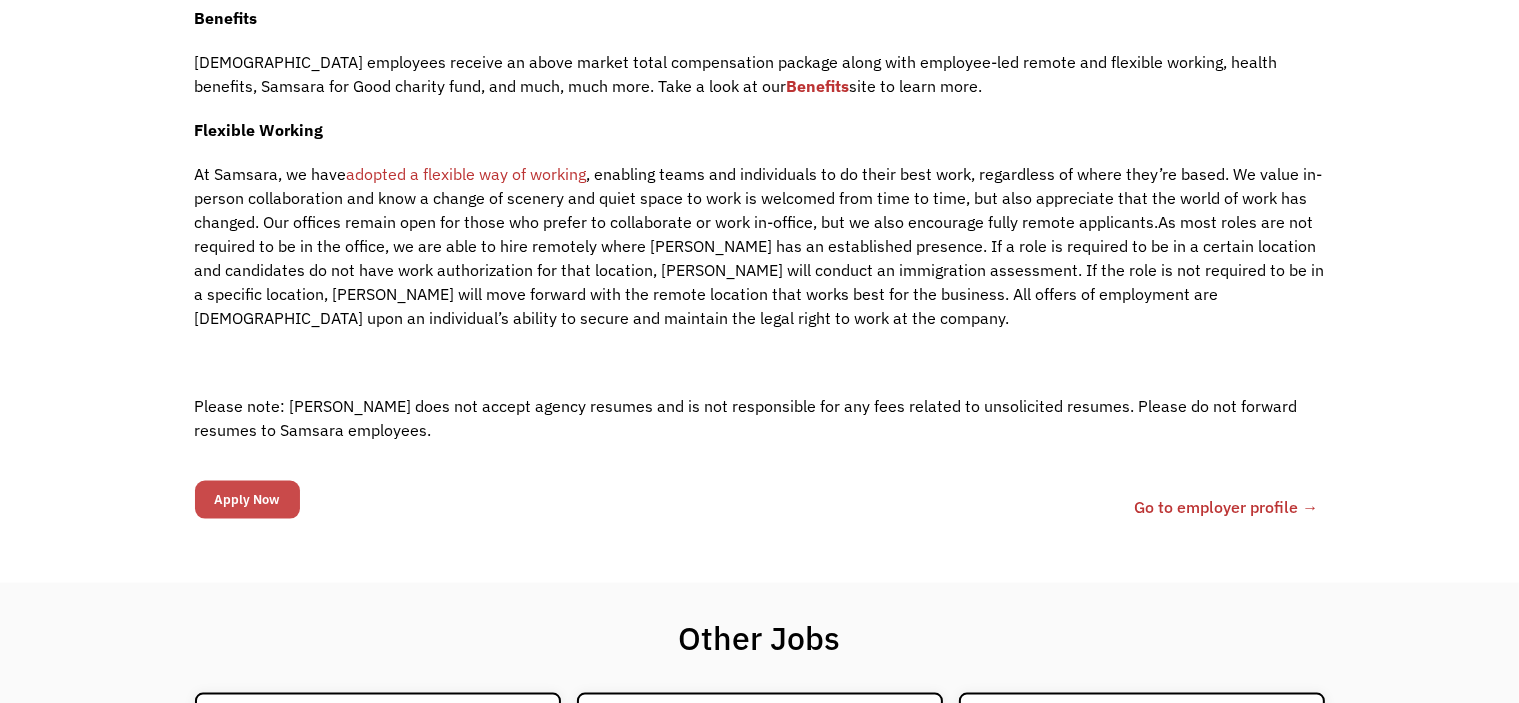 click on "Apply Now" at bounding box center (247, 500) 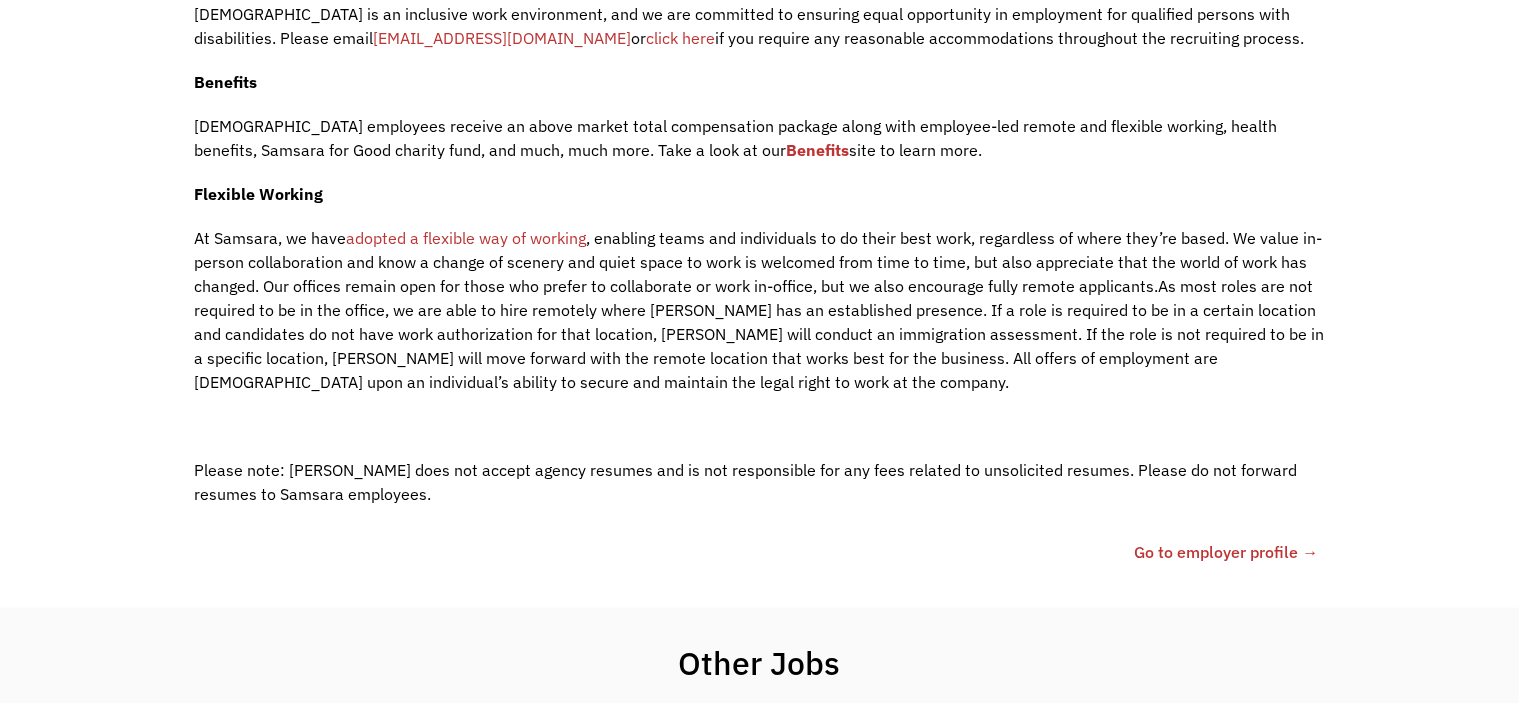 scroll, scrollTop: 2771, scrollLeft: 0, axis: vertical 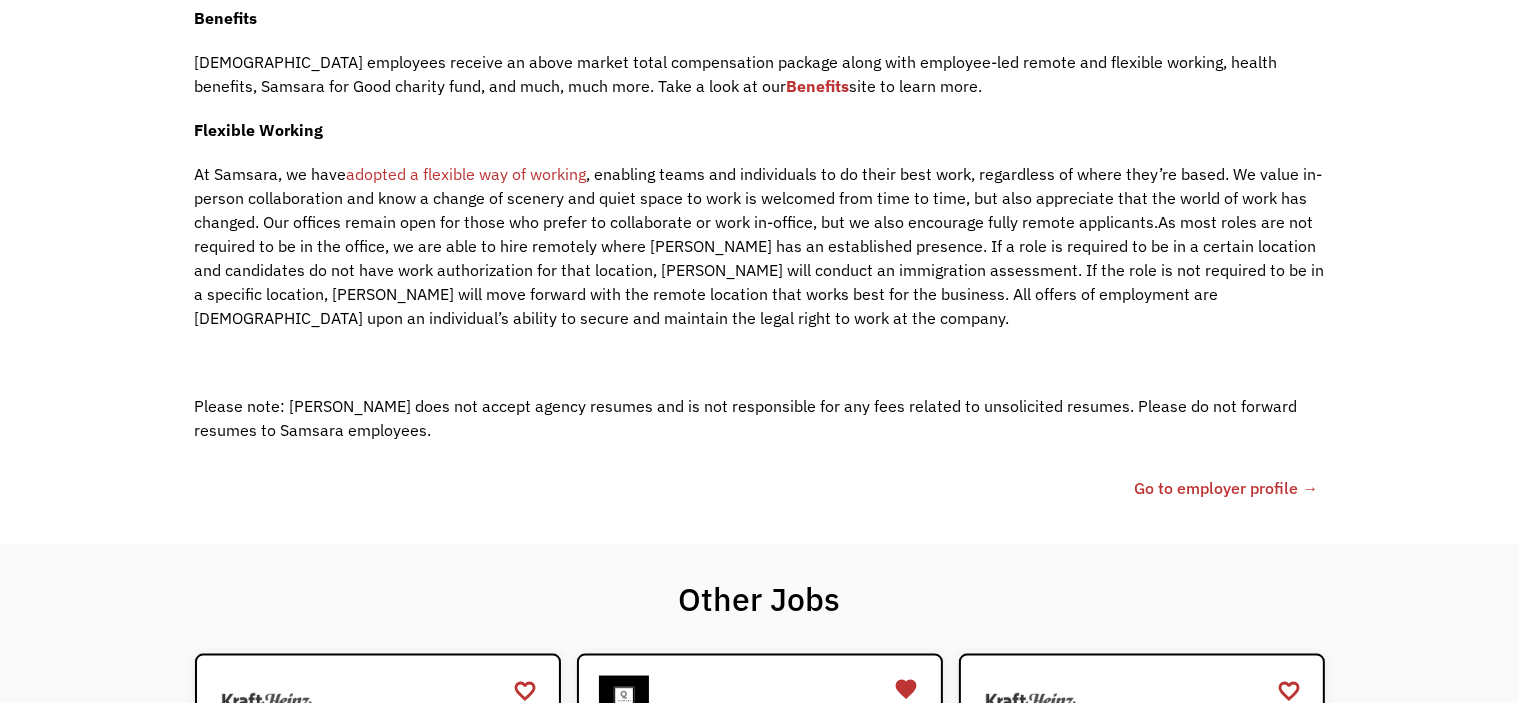 click on "Go to employer profile →" at bounding box center (1227, 488) 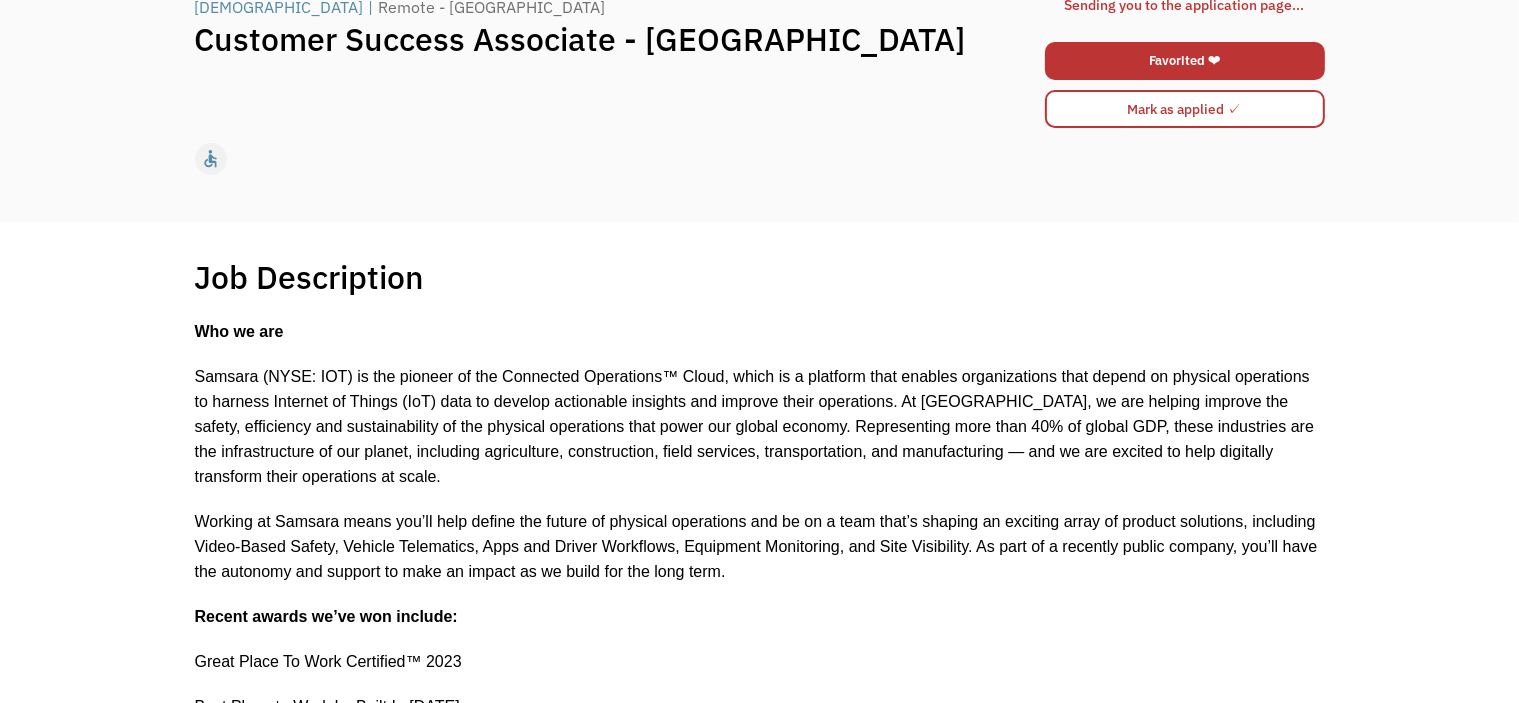 scroll, scrollTop: 20, scrollLeft: 0, axis: vertical 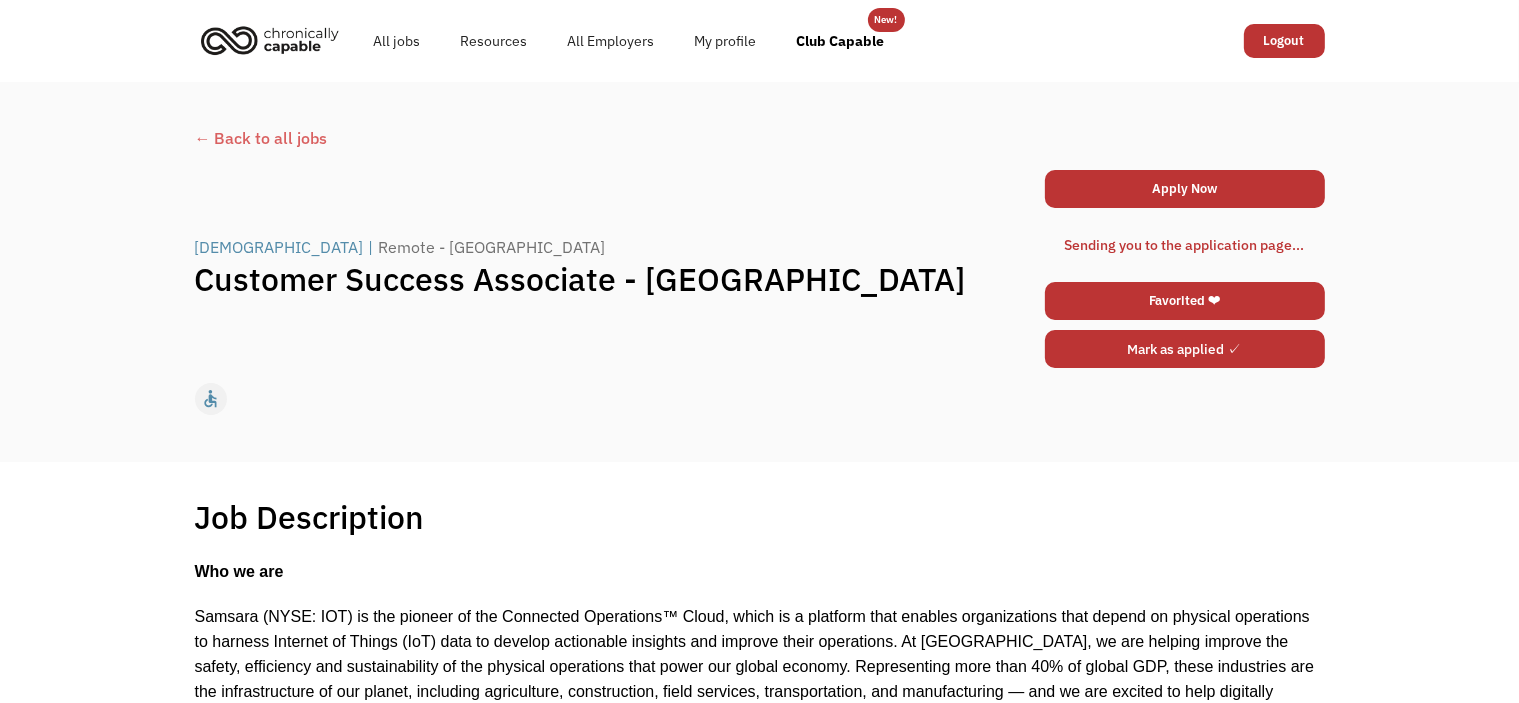 click on "Mark as applied ✓" at bounding box center [1185, 349] 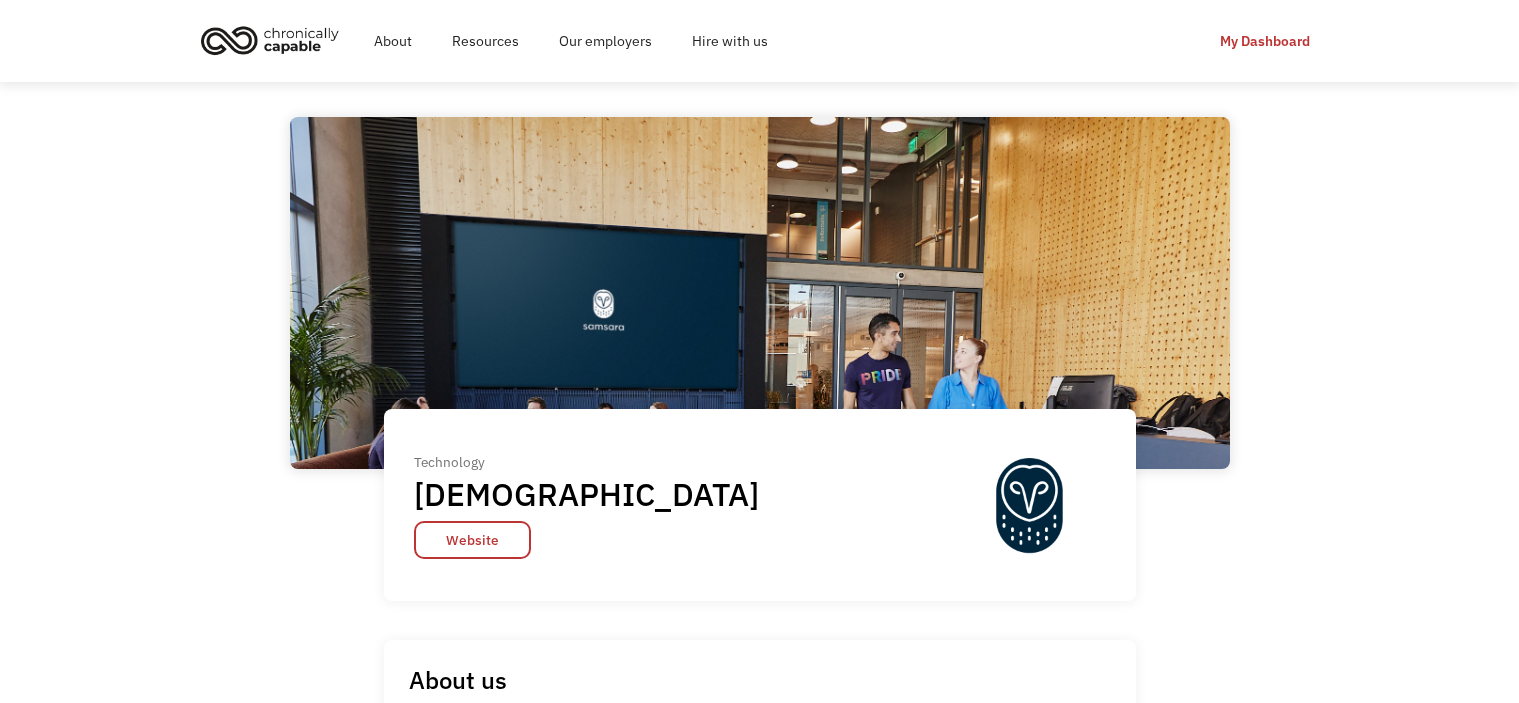 scroll, scrollTop: 0, scrollLeft: 0, axis: both 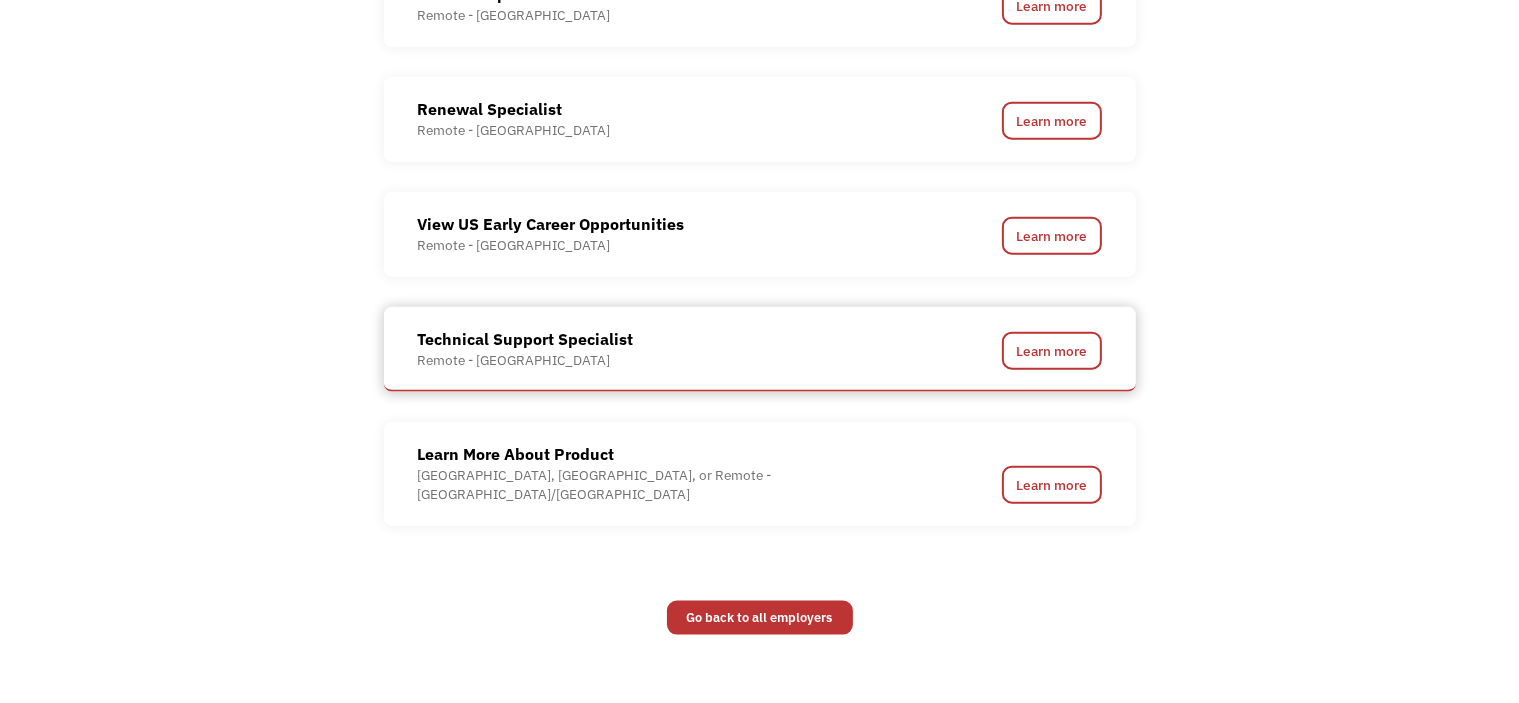 click on "Remote - [GEOGRAPHIC_DATA]" at bounding box center (526, 360) 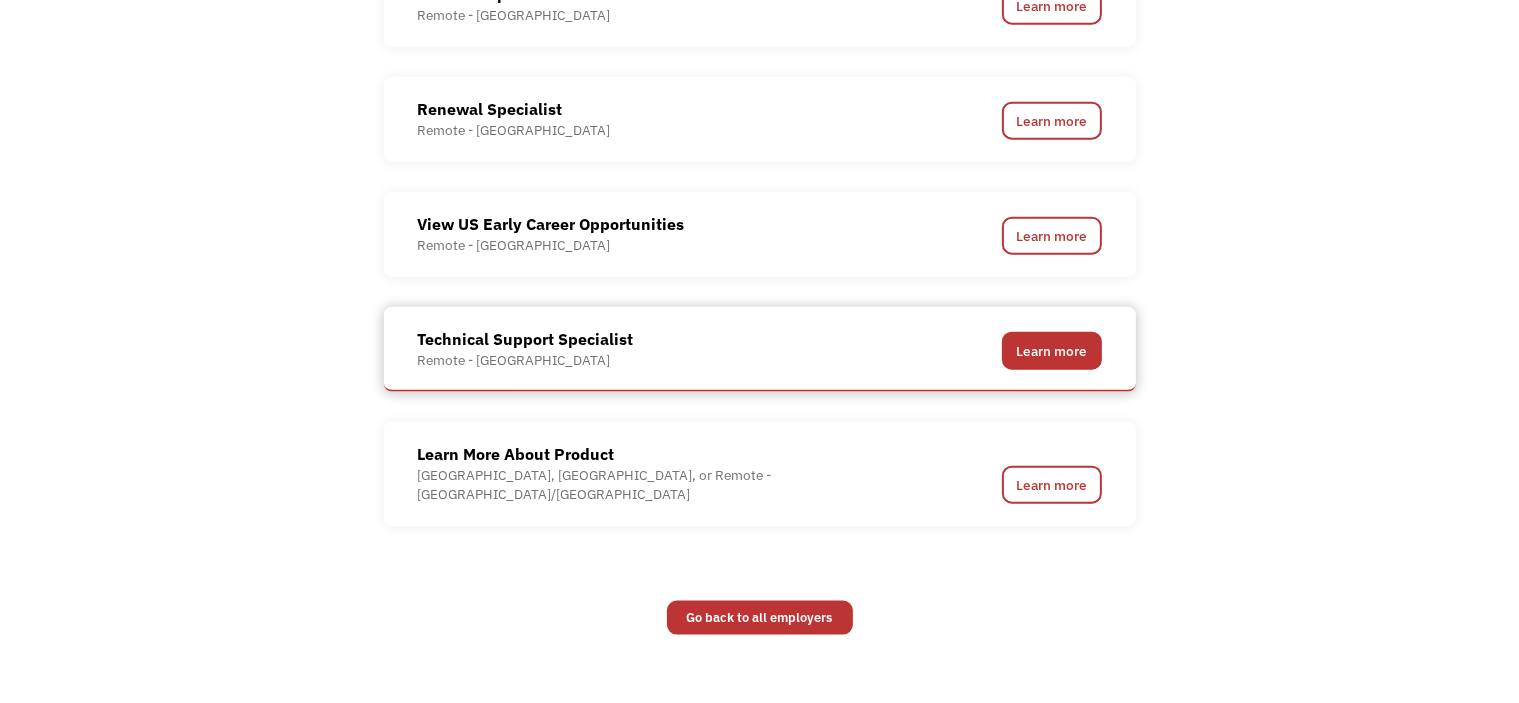 click on "Learn more" at bounding box center [1052, 351] 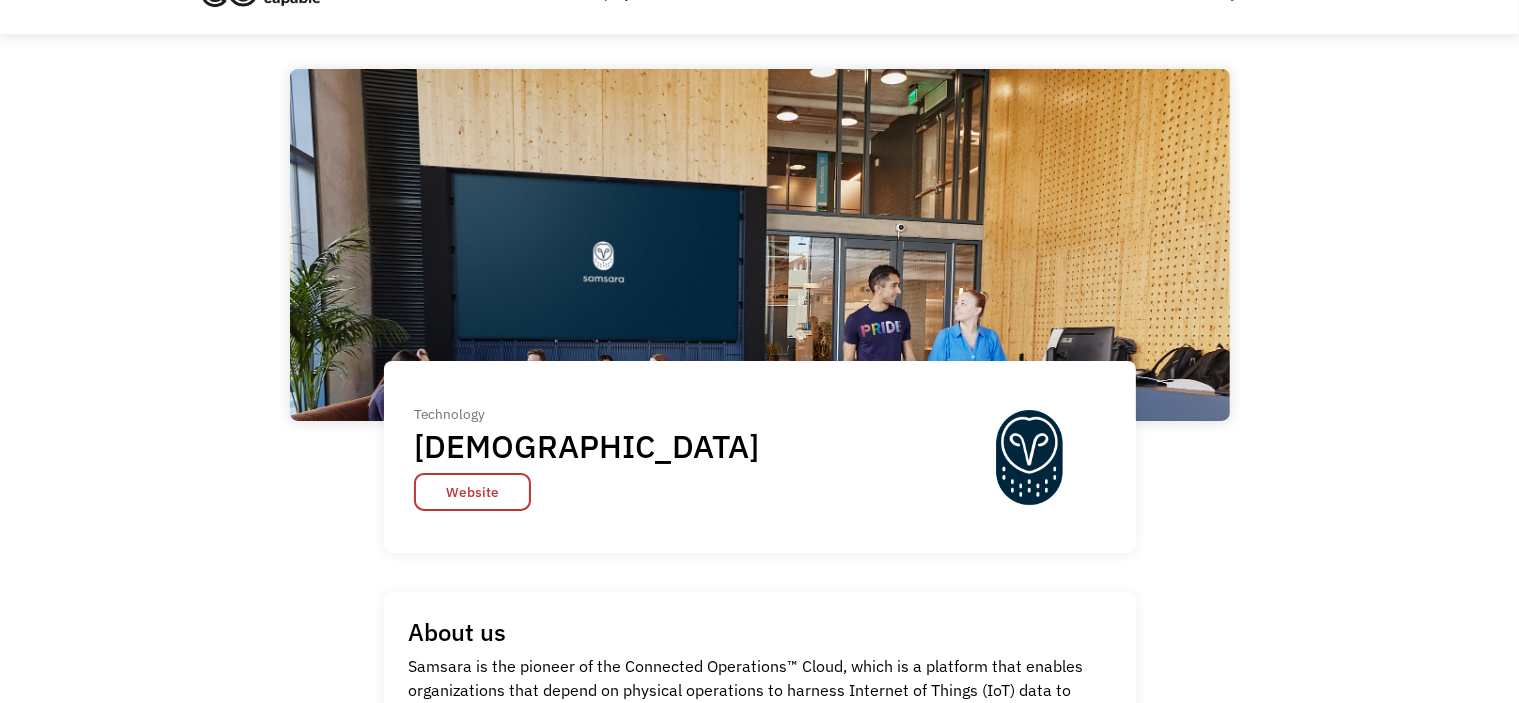 scroll, scrollTop: 0, scrollLeft: 0, axis: both 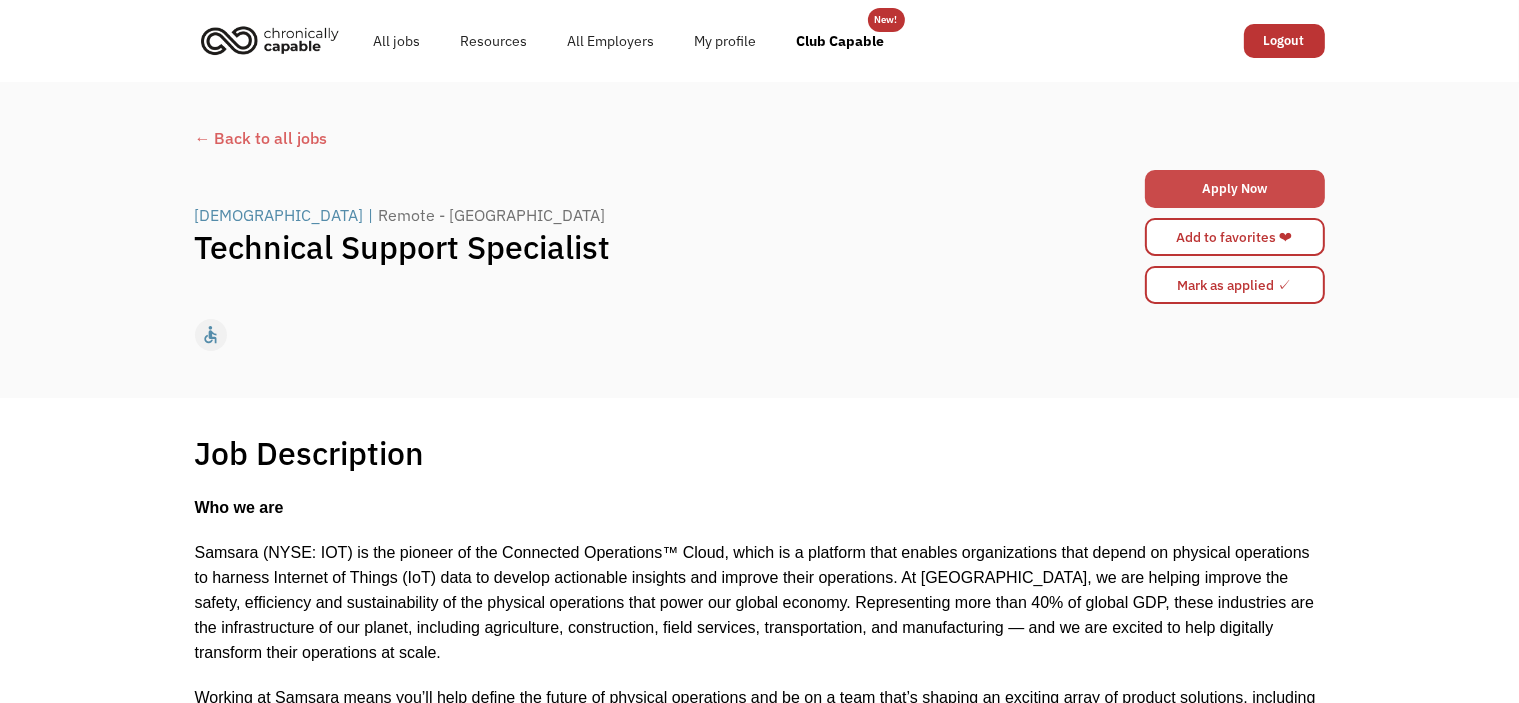 click on "Apply Now" at bounding box center [1235, 189] 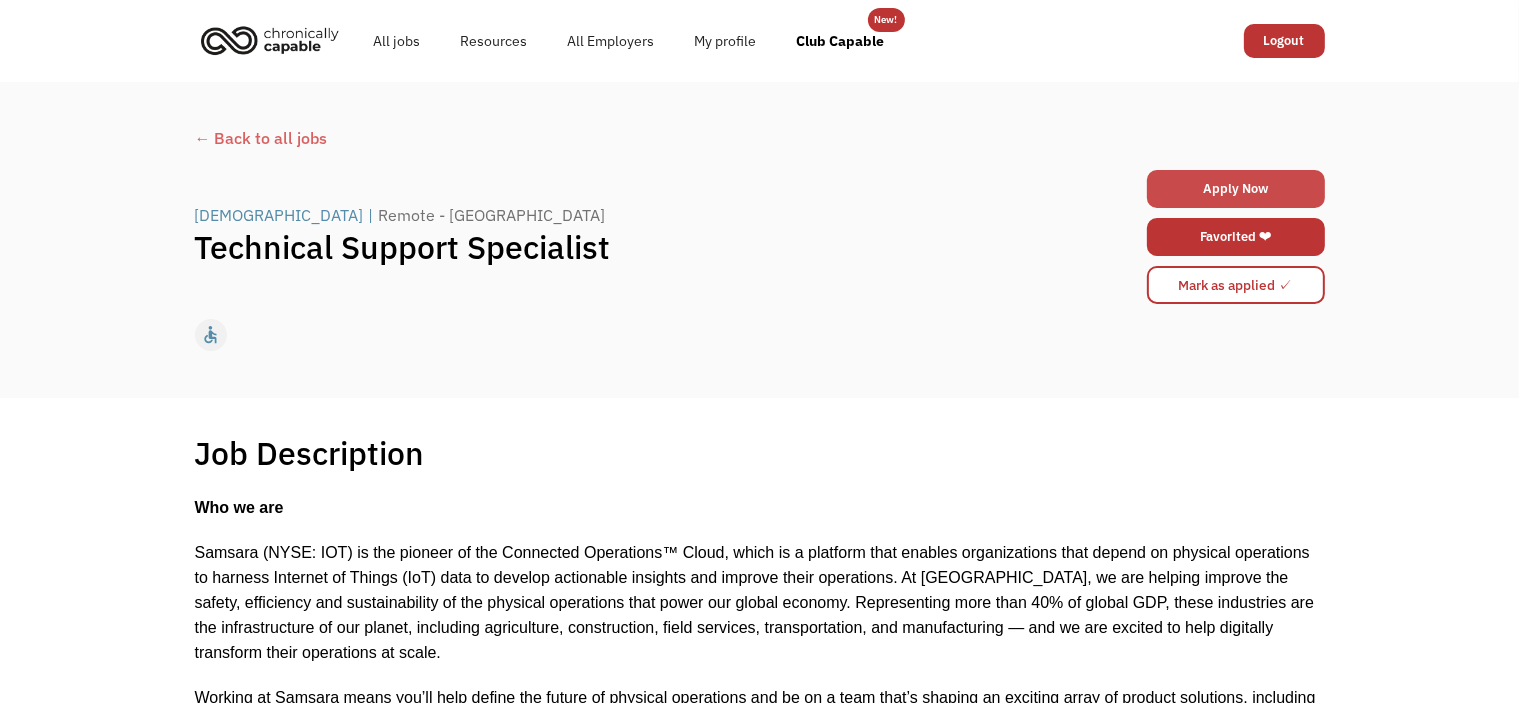 scroll, scrollTop: 0, scrollLeft: 0, axis: both 